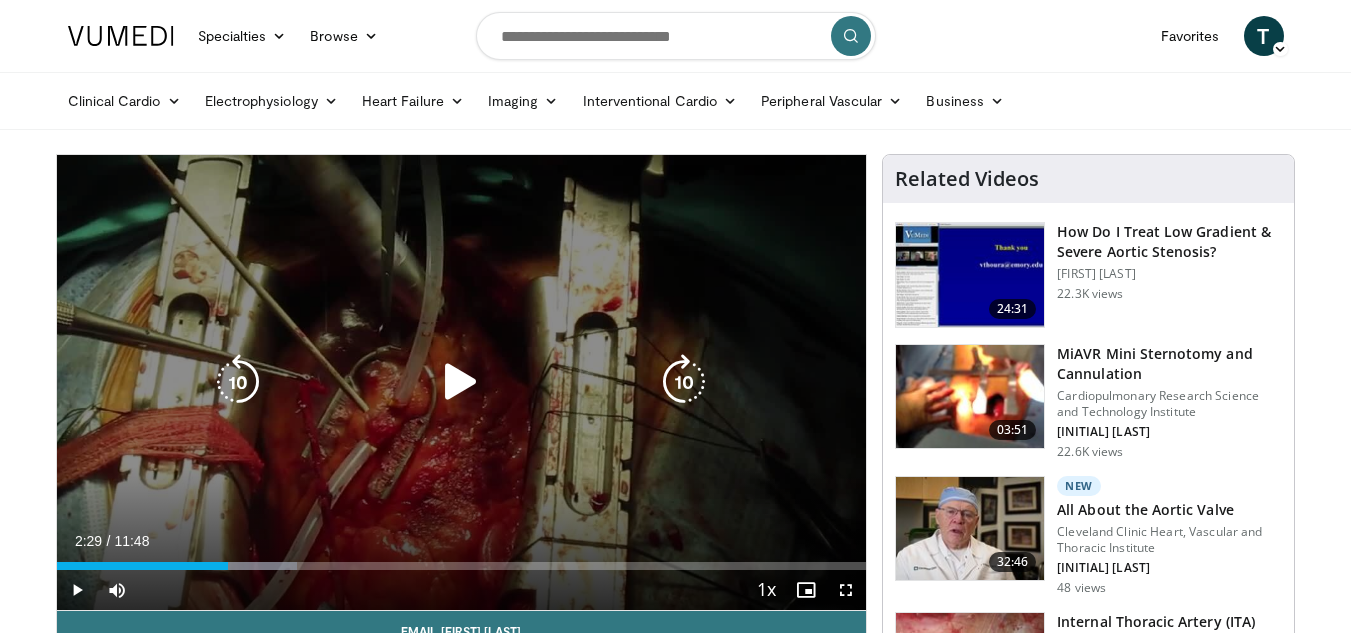scroll, scrollTop: 0, scrollLeft: 0, axis: both 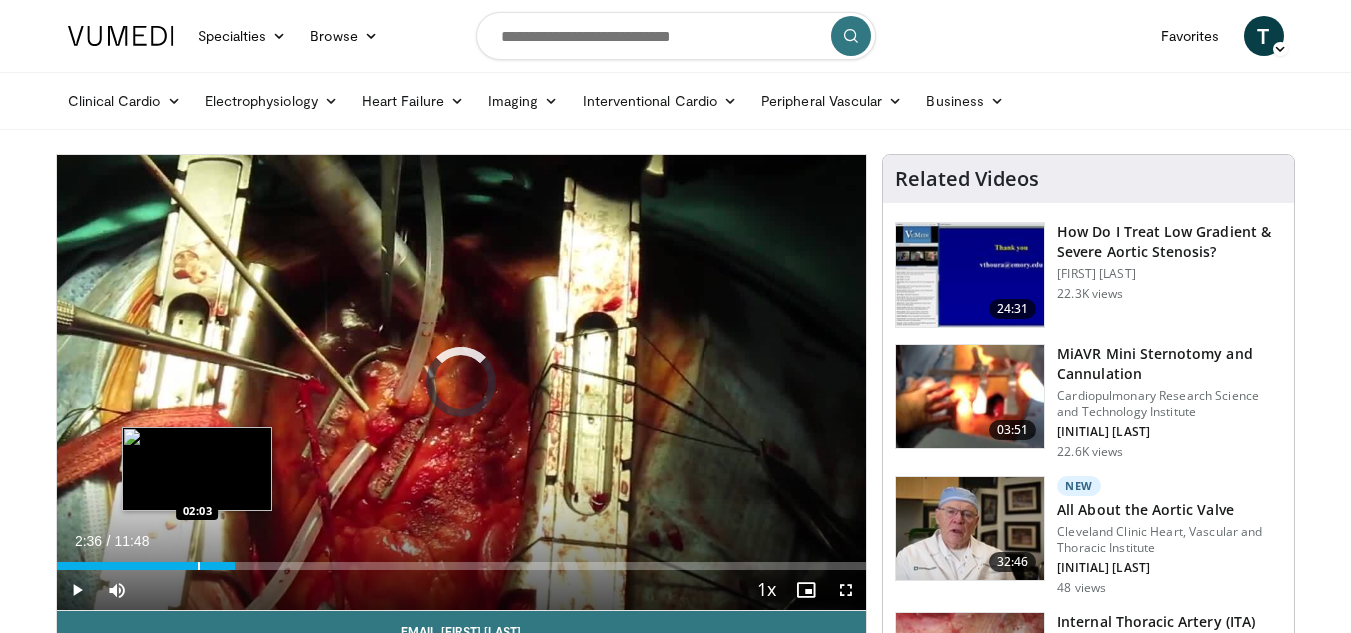 drag, startPoint x: 240, startPoint y: 564, endPoint x: 197, endPoint y: 564, distance: 43 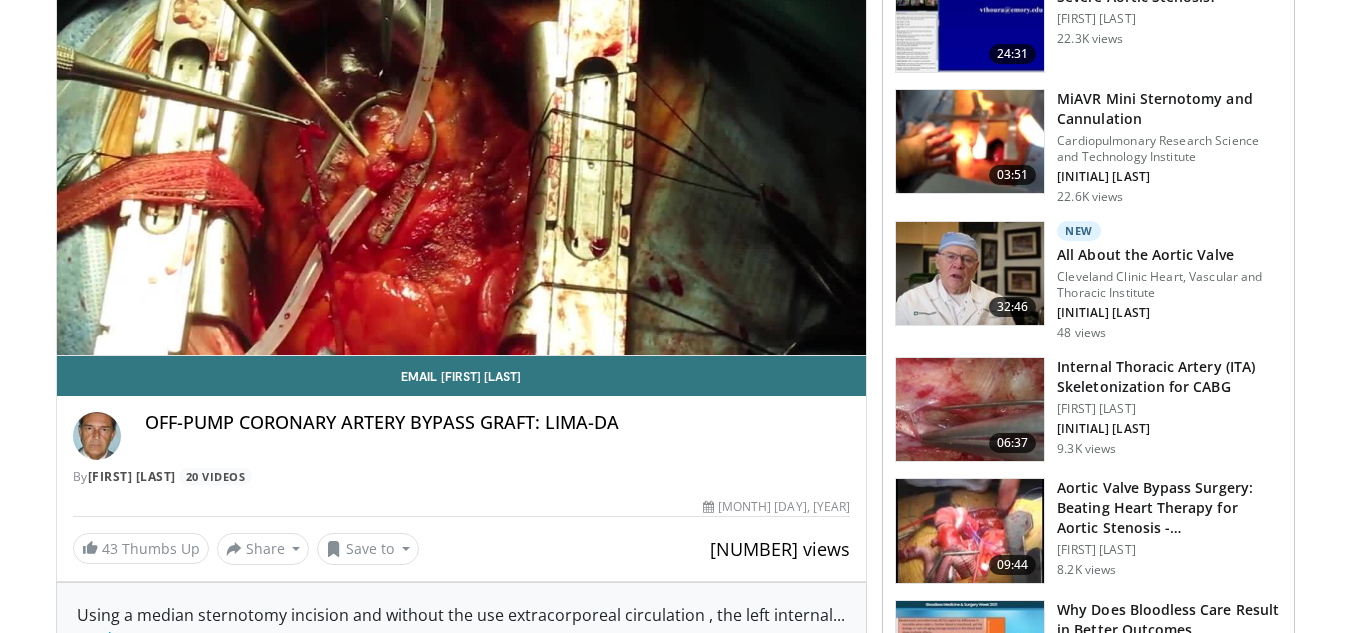 scroll, scrollTop: 300, scrollLeft: 0, axis: vertical 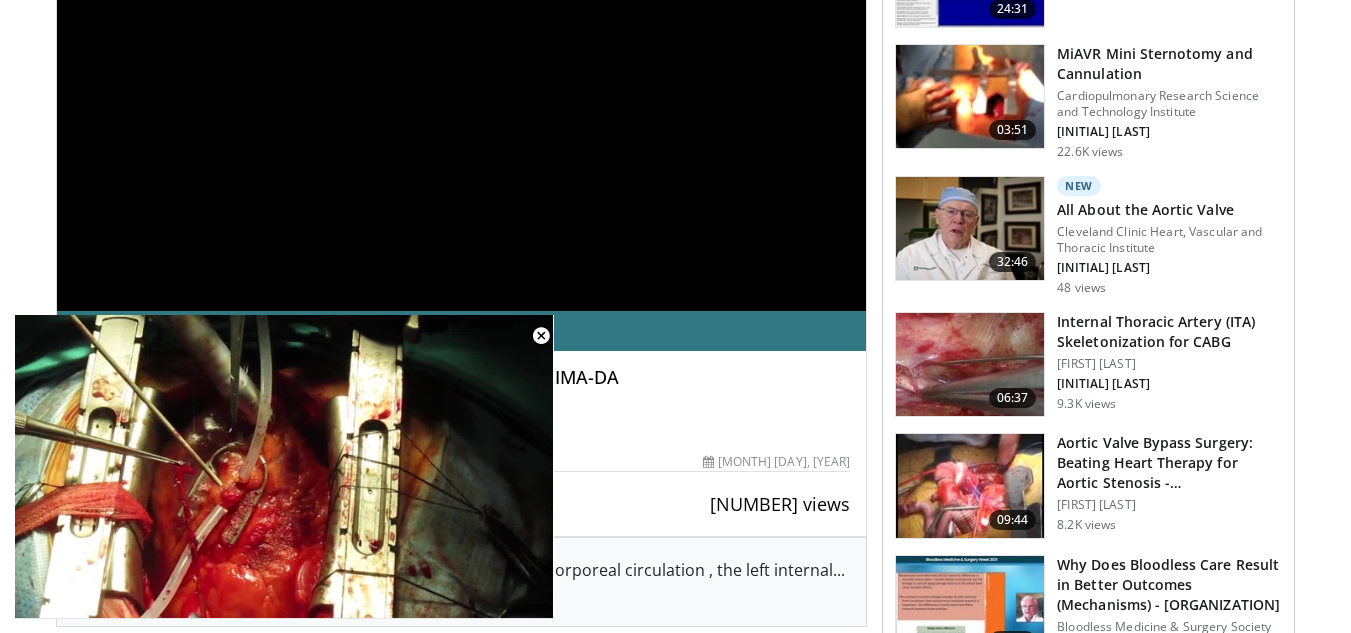 click at bounding box center [970, 365] 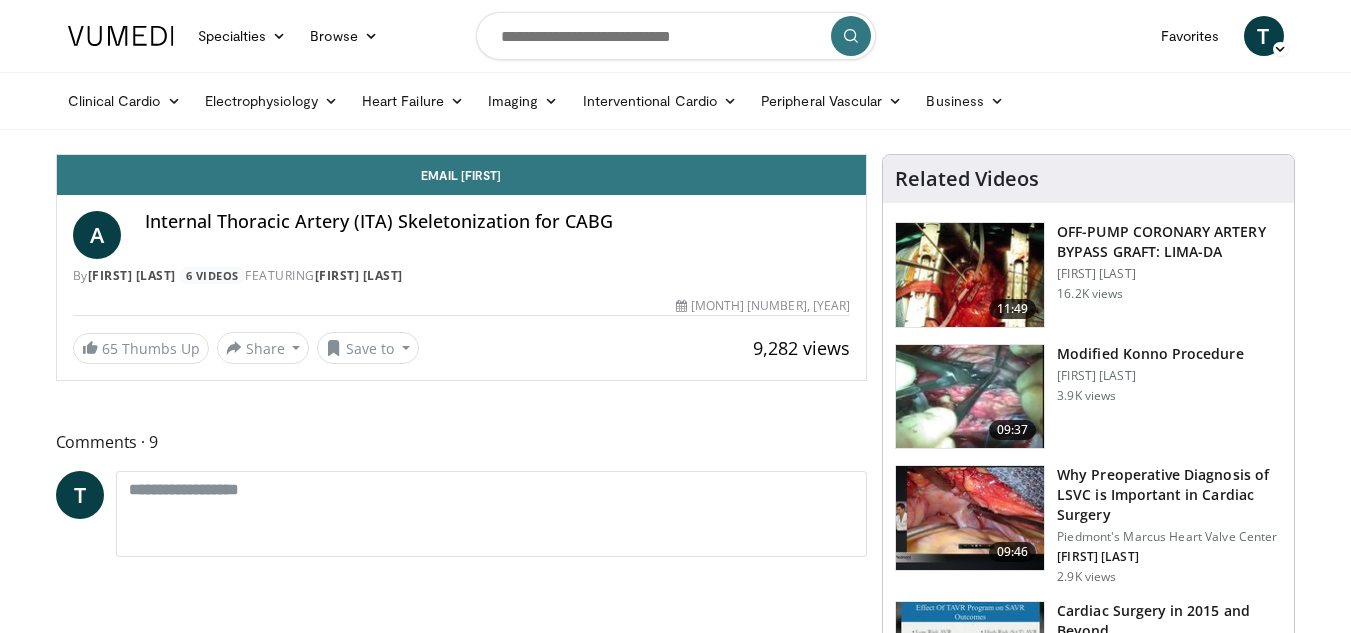 scroll, scrollTop: 0, scrollLeft: 0, axis: both 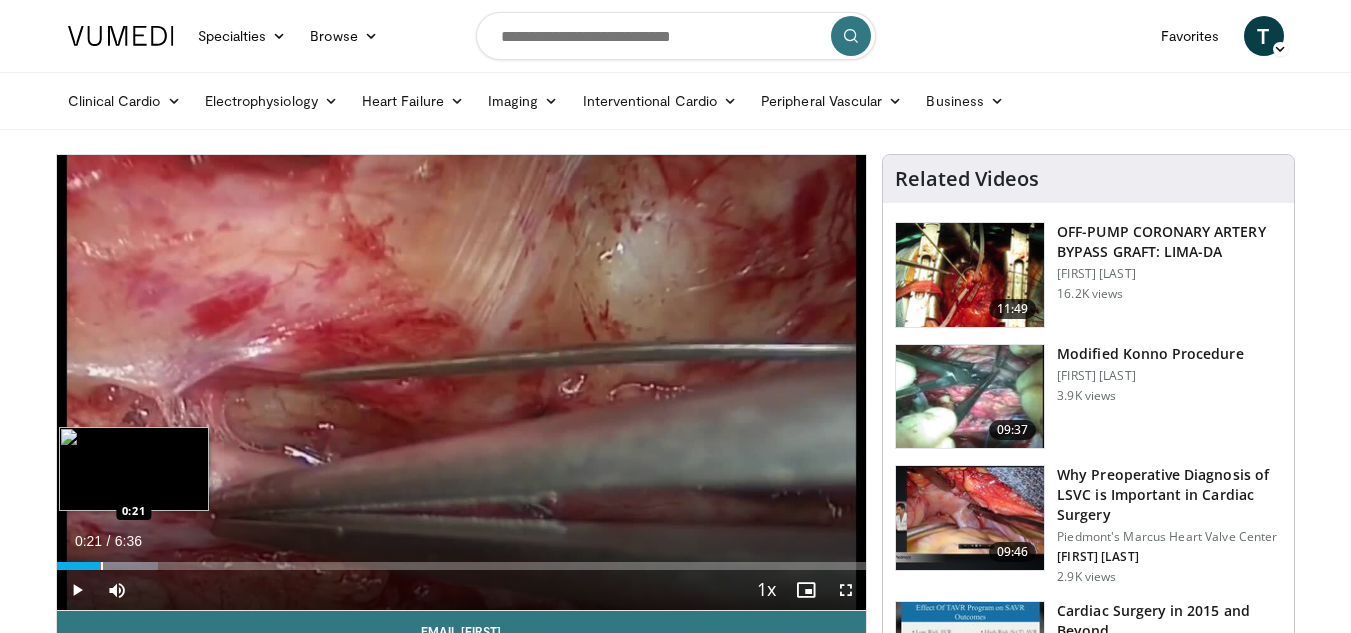 click at bounding box center [102, 566] 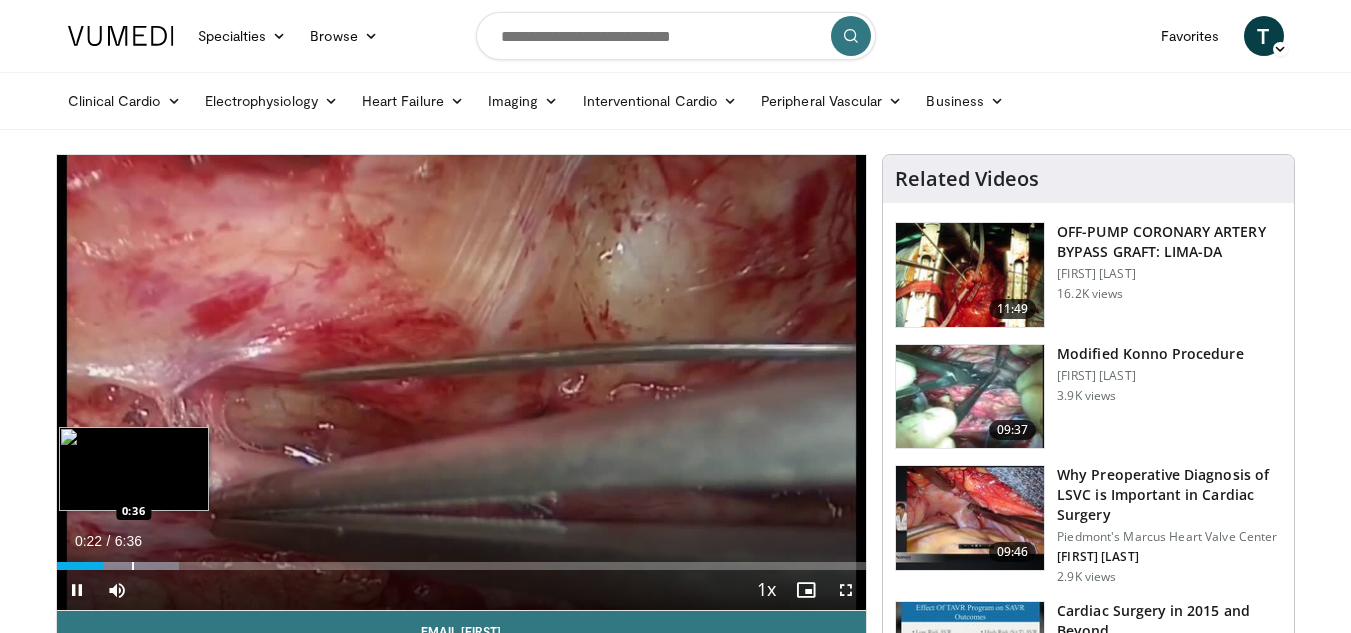 click at bounding box center [133, 566] 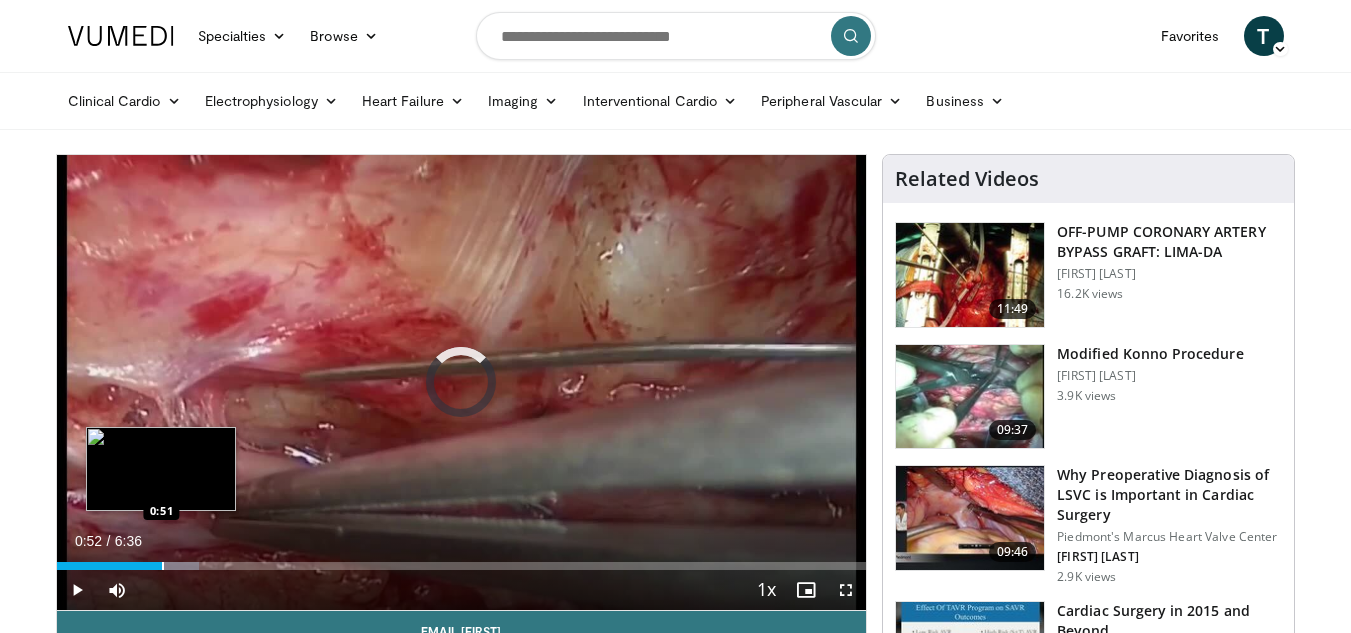 click at bounding box center (163, 566) 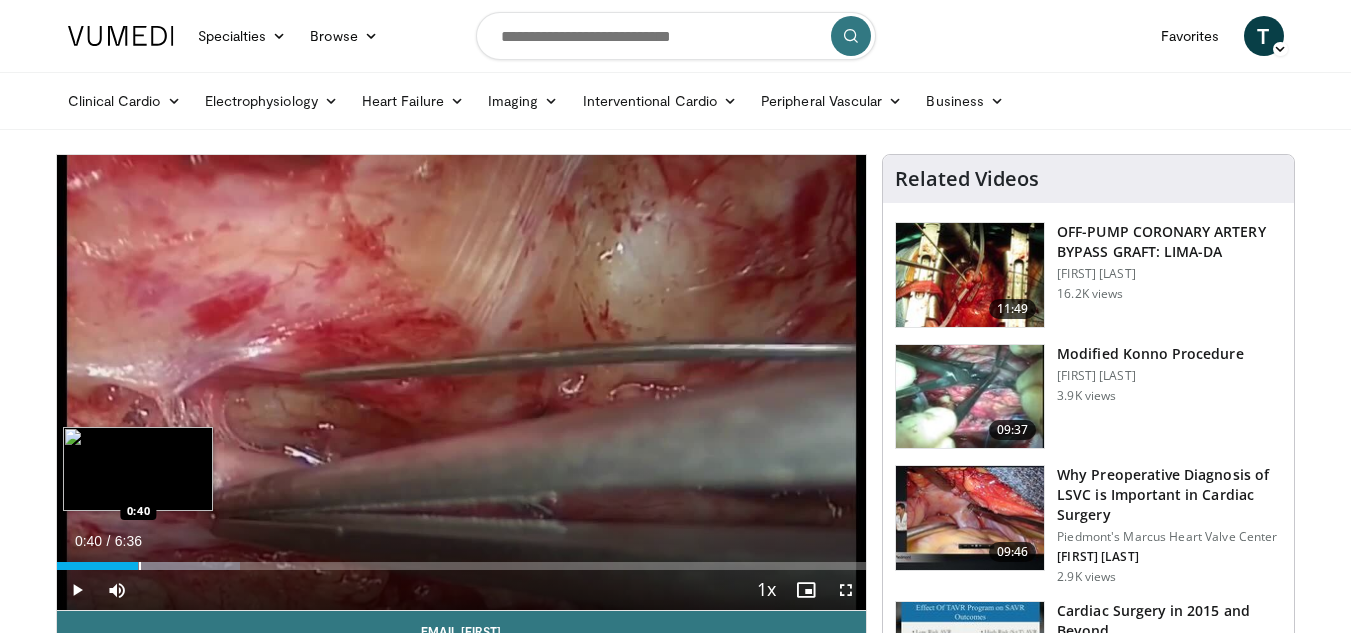 drag, startPoint x: 152, startPoint y: 567, endPoint x: 136, endPoint y: 567, distance: 16 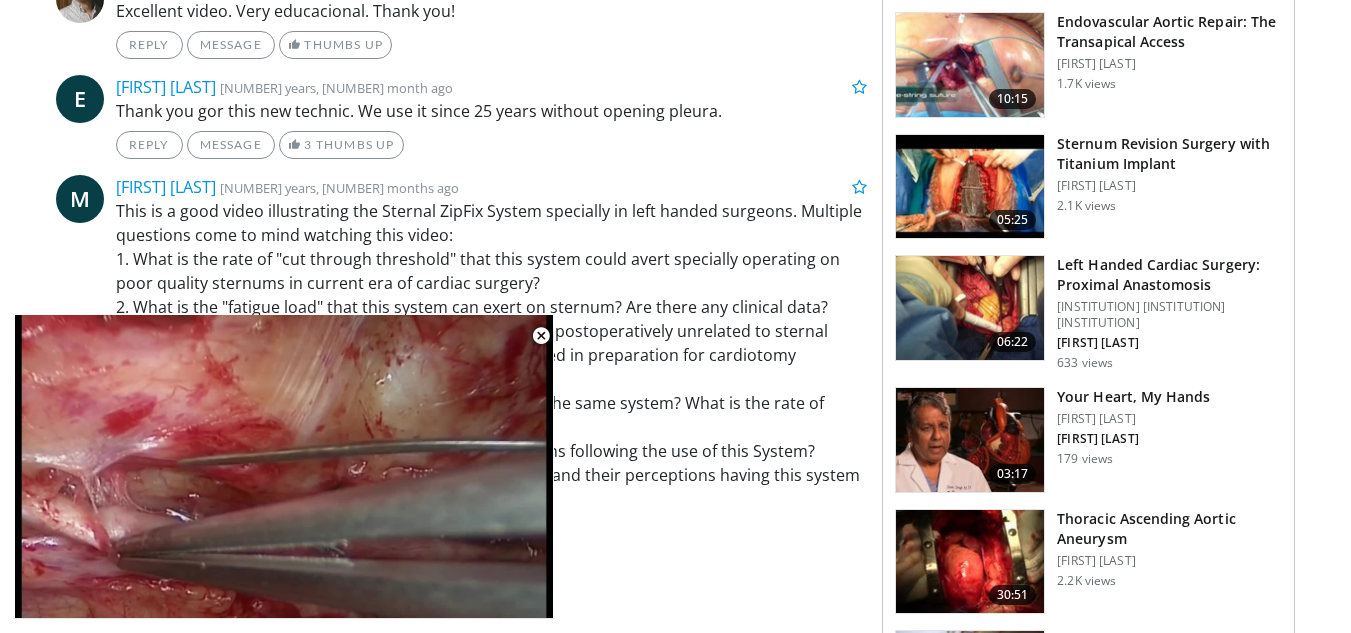 scroll, scrollTop: 1400, scrollLeft: 0, axis: vertical 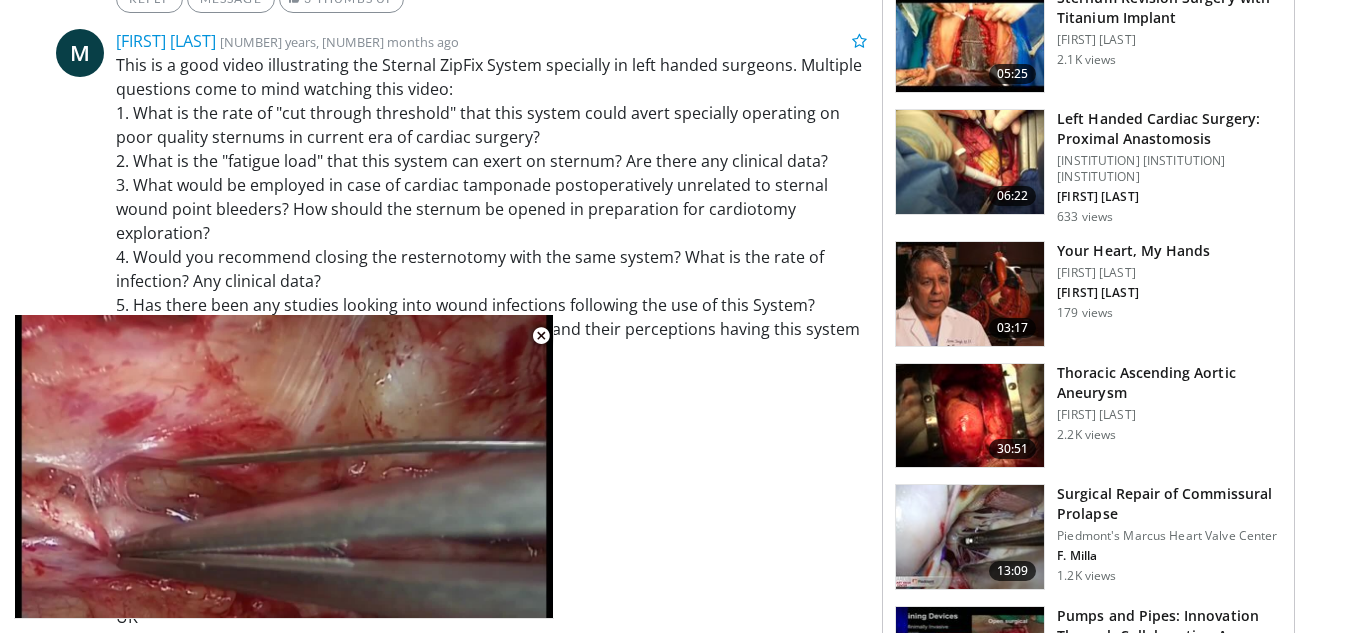 click on "30:51" at bounding box center (1013, 449) 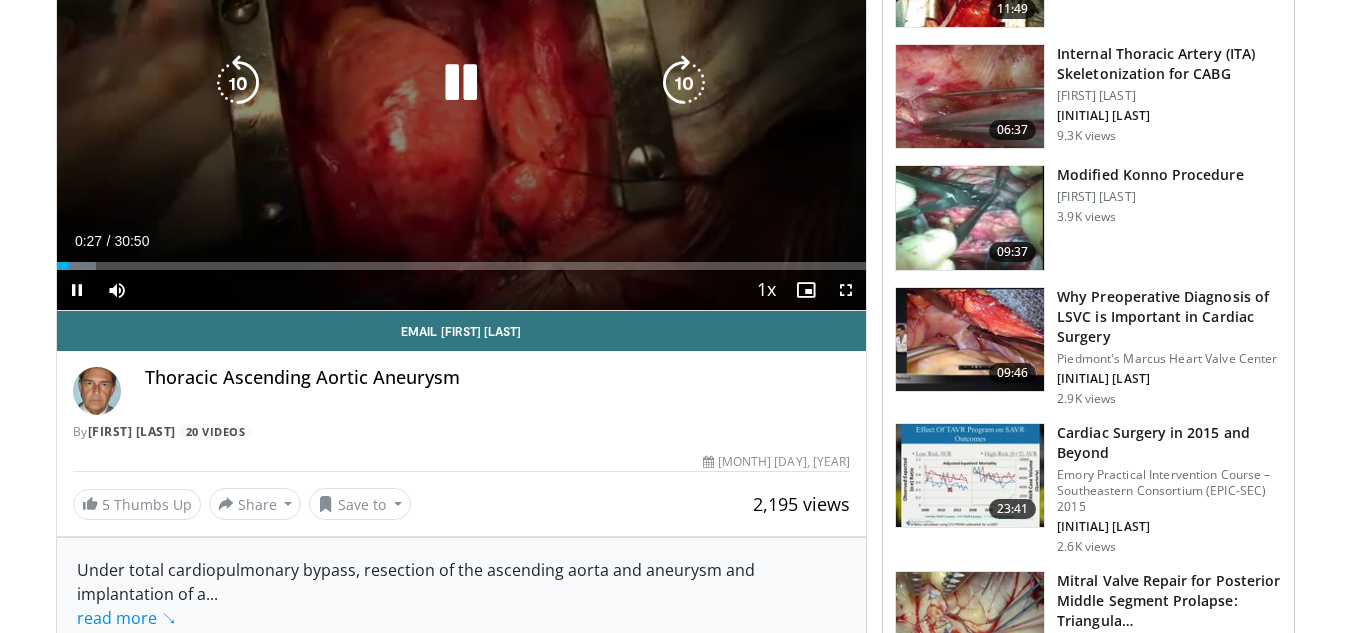 scroll, scrollTop: 0, scrollLeft: 0, axis: both 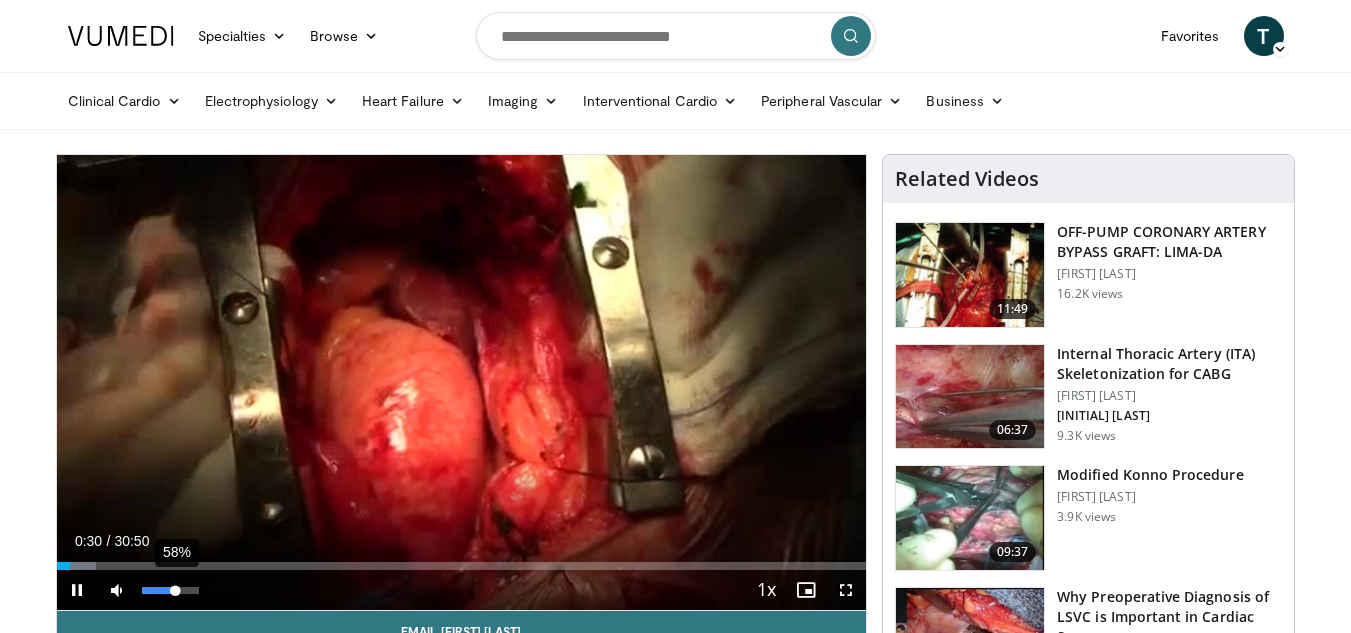 drag, startPoint x: 155, startPoint y: 593, endPoint x: 175, endPoint y: 597, distance: 20.396078 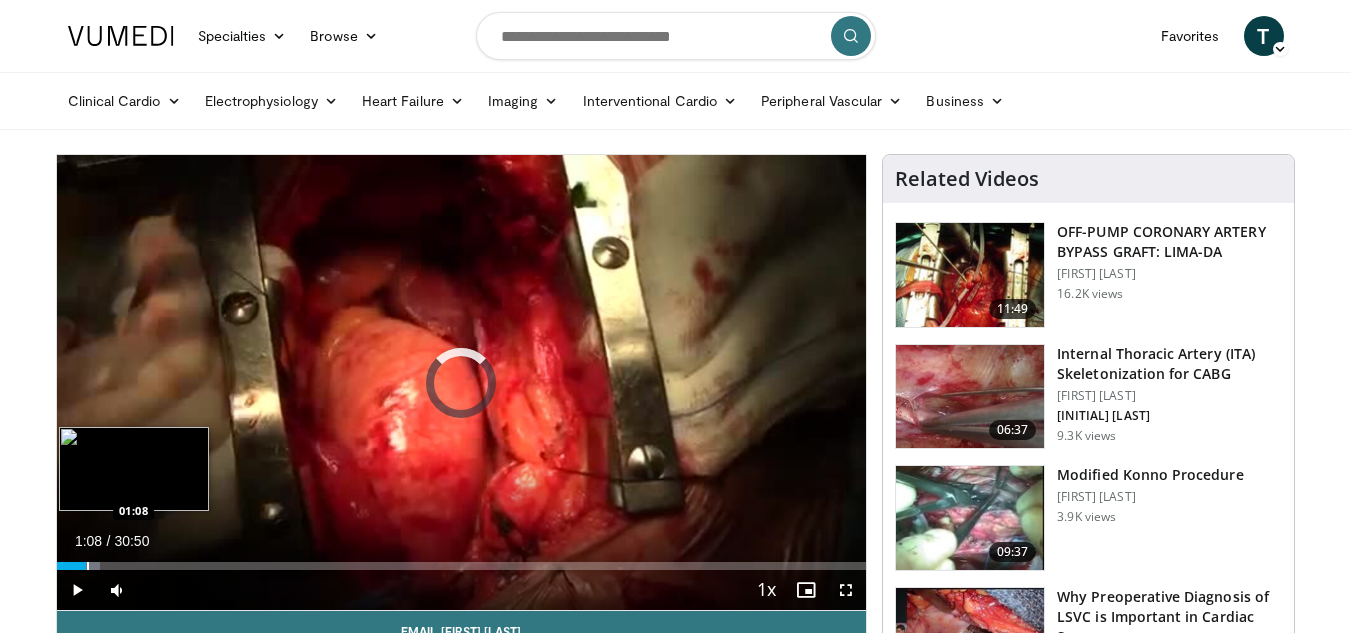 click at bounding box center (88, 566) 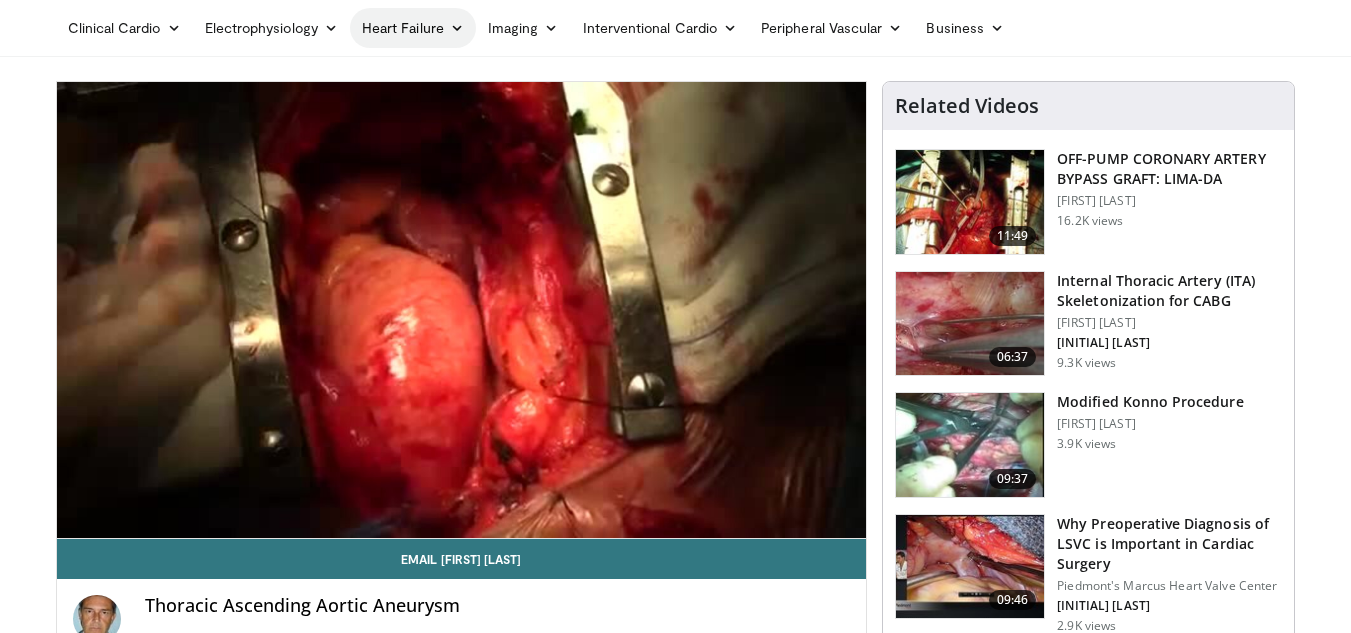 scroll, scrollTop: 0, scrollLeft: 0, axis: both 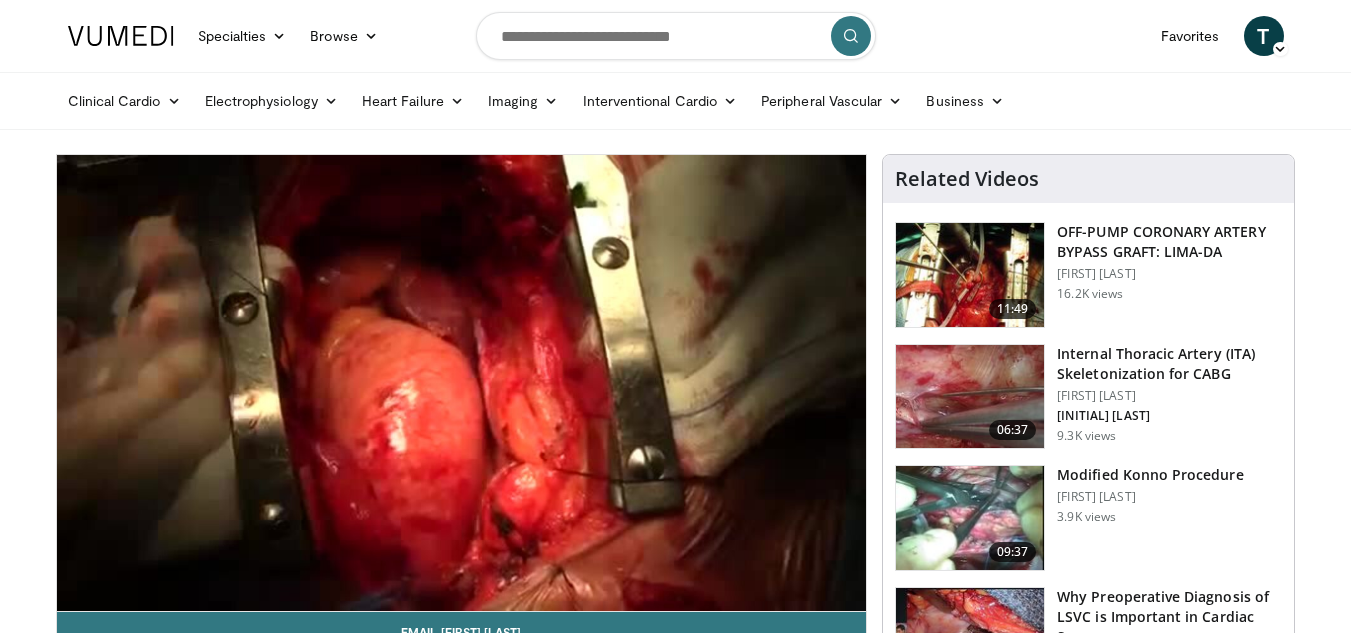 click at bounding box center (676, 36) 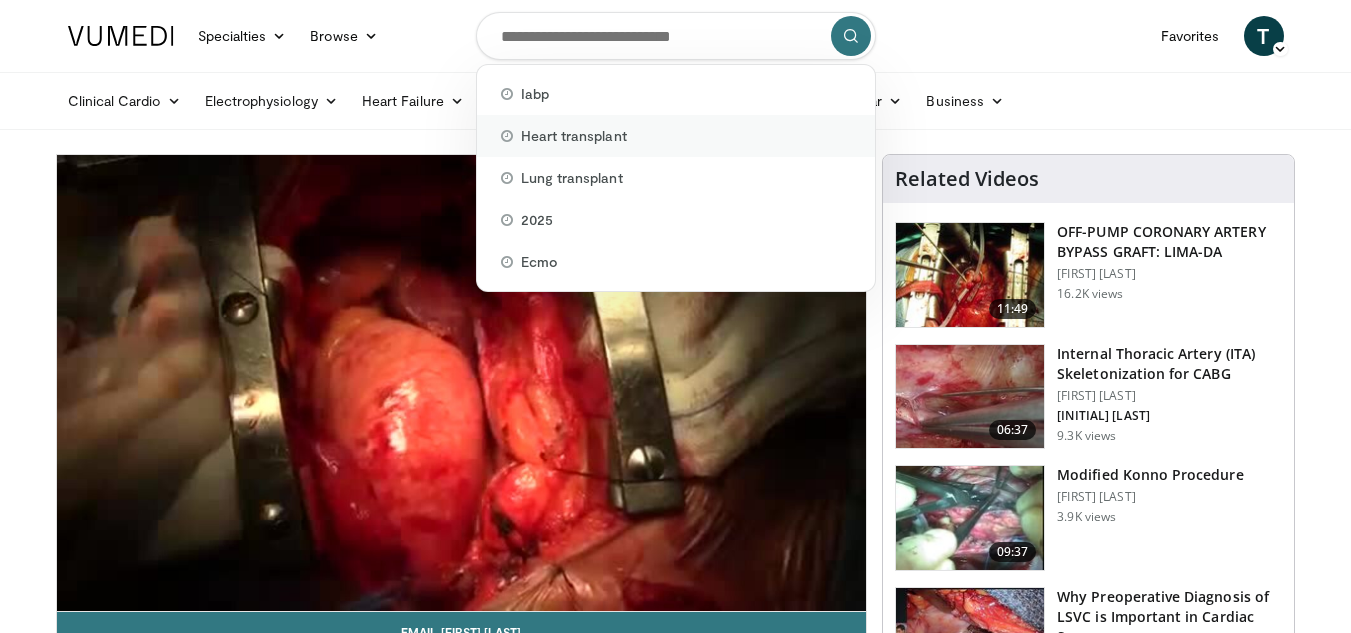 click on "Heart transplant" at bounding box center (574, 136) 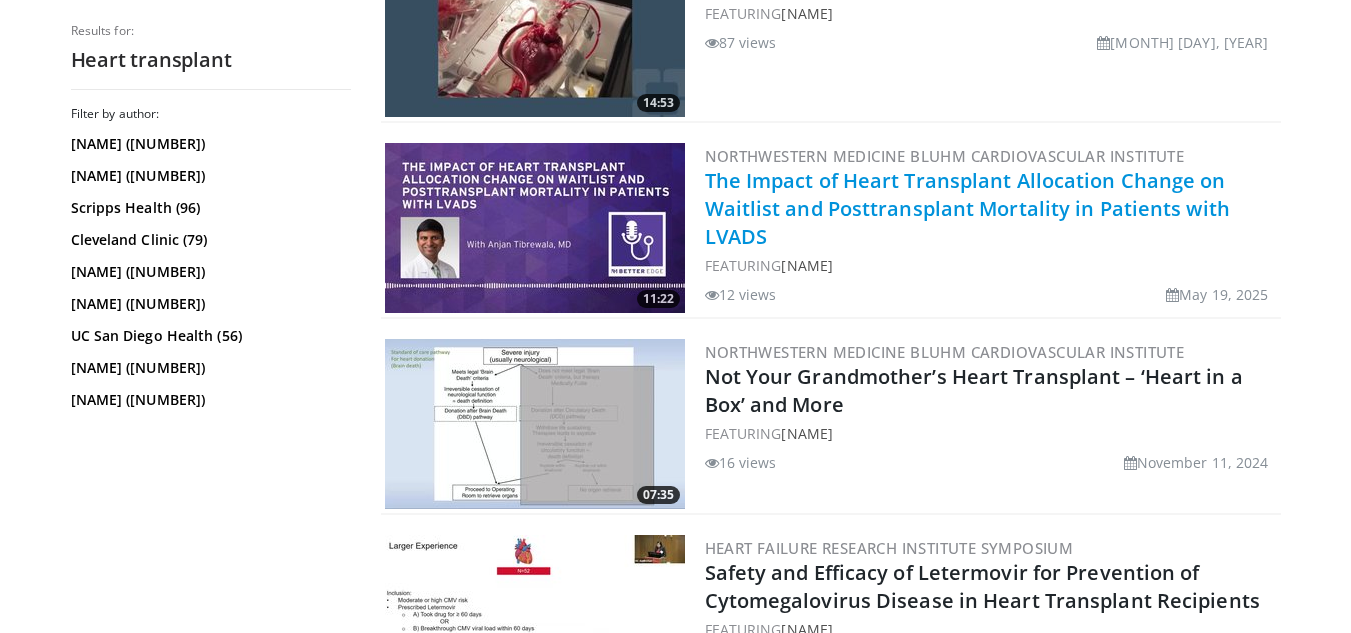 scroll, scrollTop: 1100, scrollLeft: 0, axis: vertical 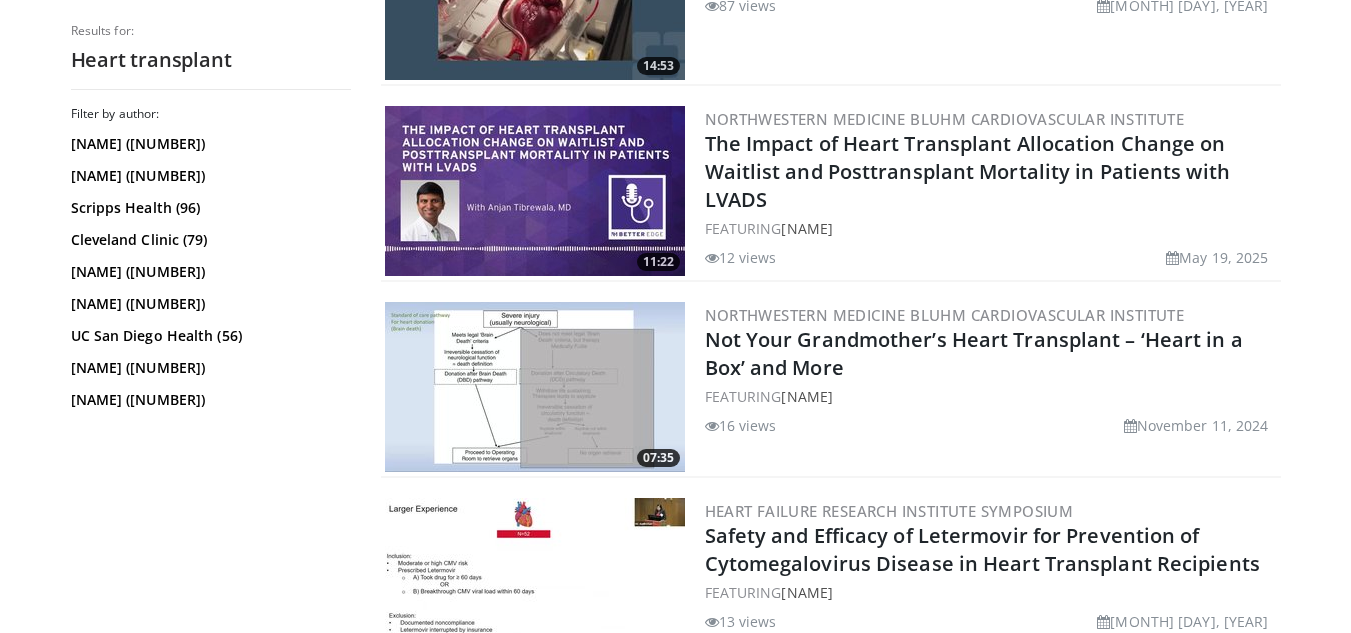 click at bounding box center (535, 191) 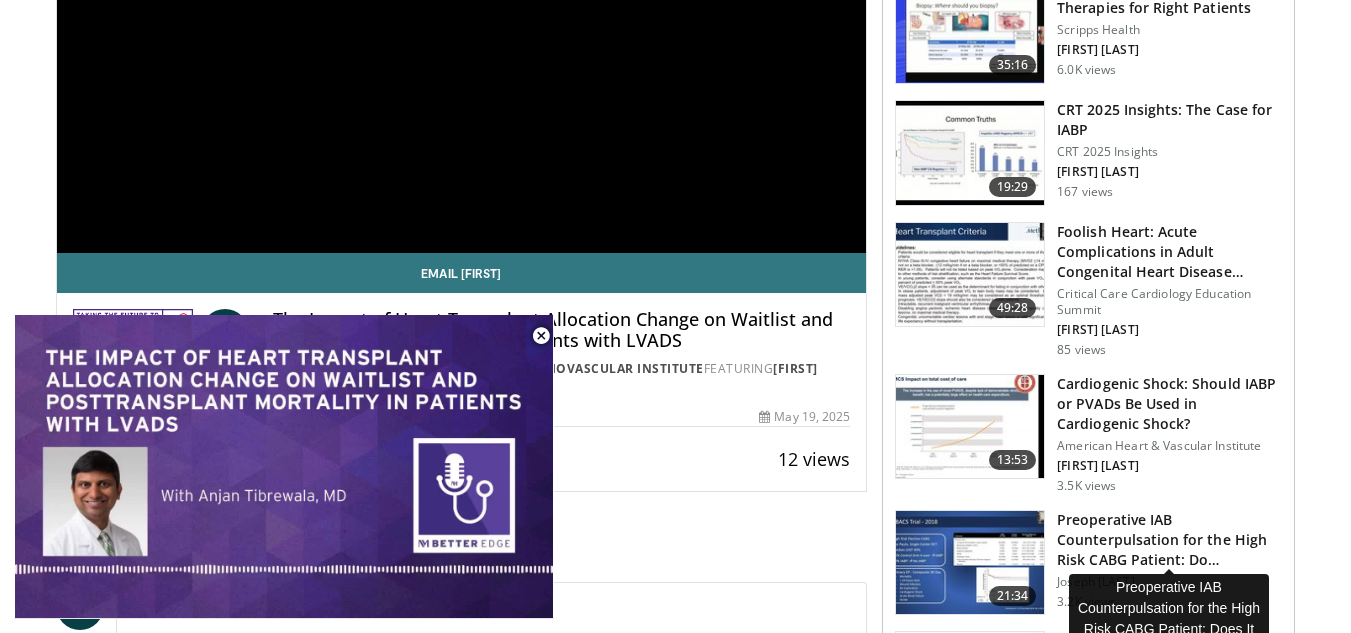 scroll, scrollTop: 500, scrollLeft: 0, axis: vertical 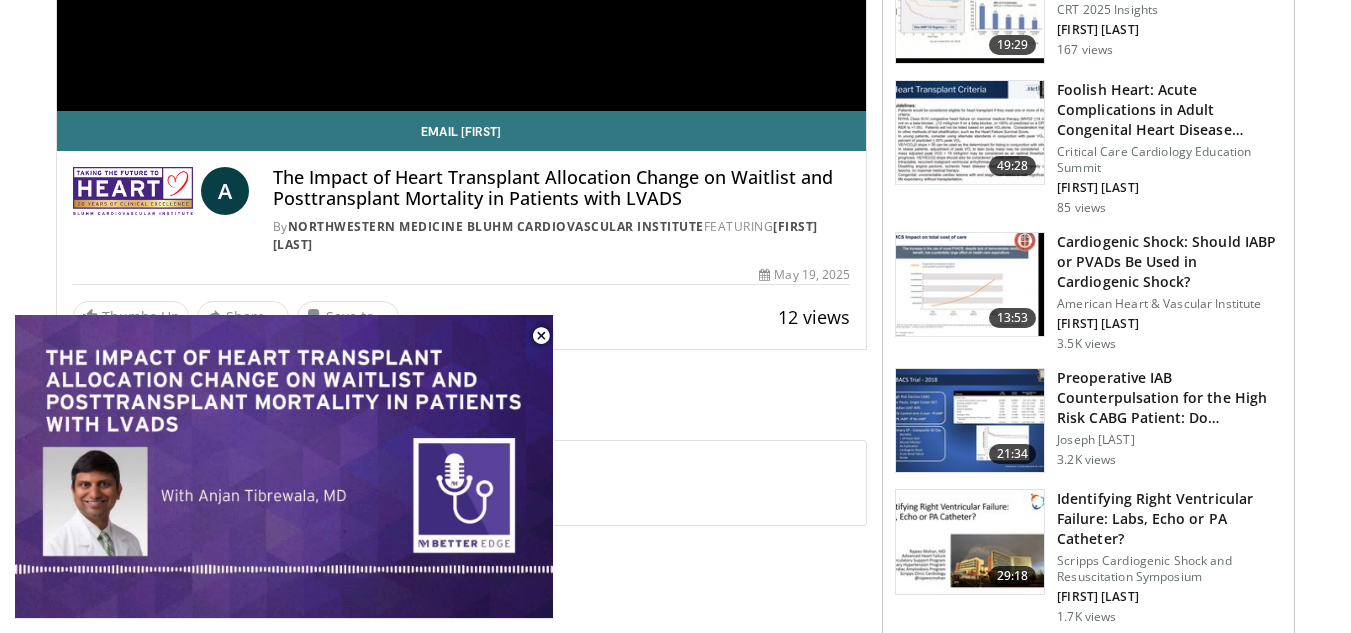 click at bounding box center [970, 421] 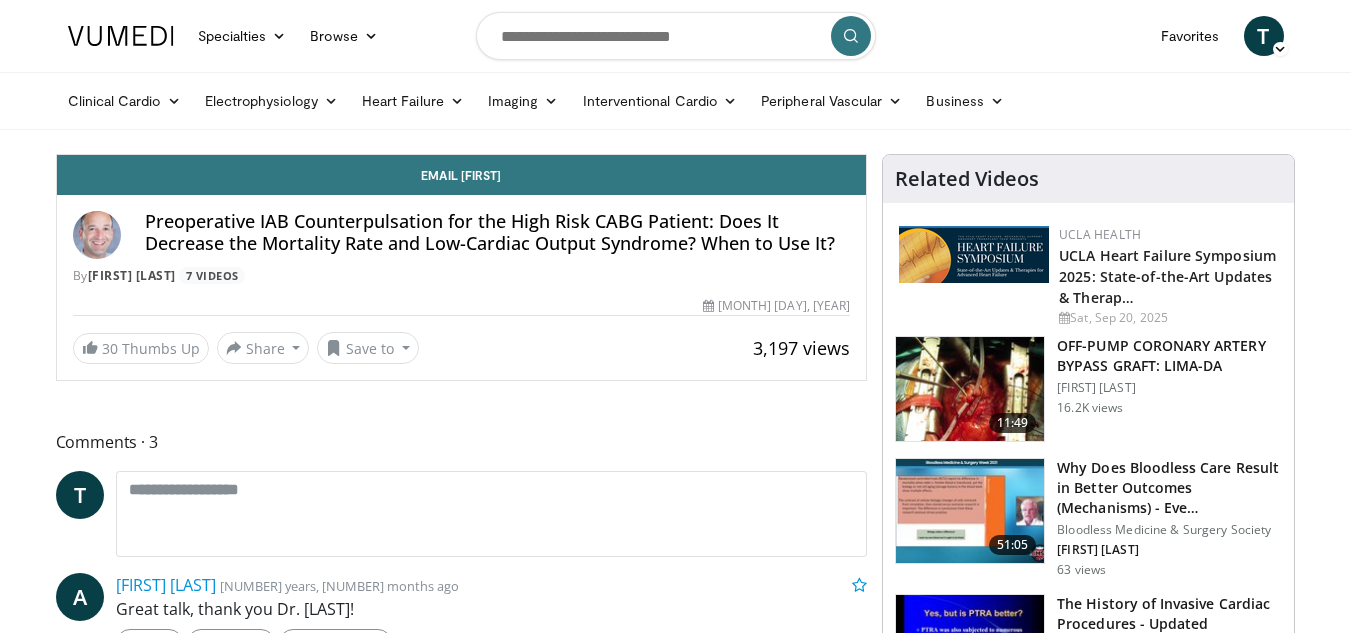 scroll, scrollTop: 0, scrollLeft: 0, axis: both 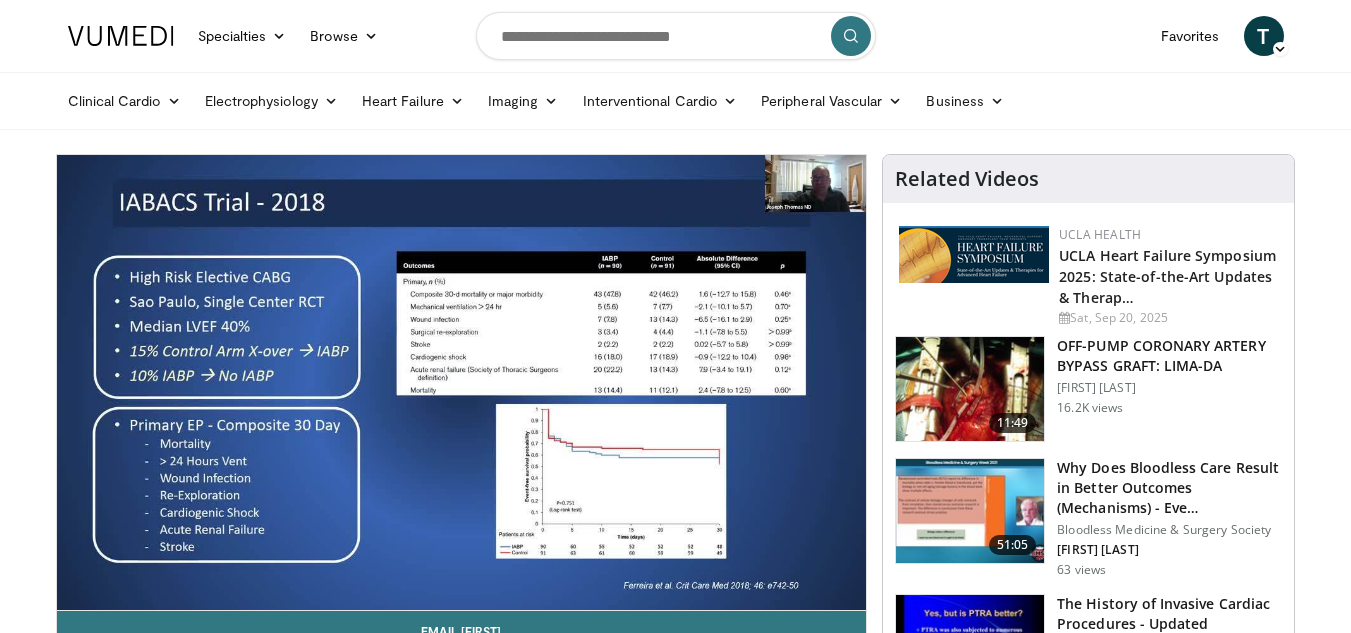 click on "Specialties
Adult & Family Medicine
Allergy, Asthma, Immunology
Anesthesiology
Cardiology
Dental
Dermatology
Endocrinology
Gastroenterology & Hepatology
General Surgery
Hematology & Oncology
Infectious Disease
Nephrology
Neurology
Neurosurgery
Obstetrics & Gynecology
Ophthalmology
Oral Maxillofacial
Orthopaedics
Otolaryngology
Pediatrics
Plastic Surgery
Podiatry
Psychiatry
Pulmonology
Radiation Oncology
Radiology
Rheumatology
Urology" at bounding box center [675, 1620] 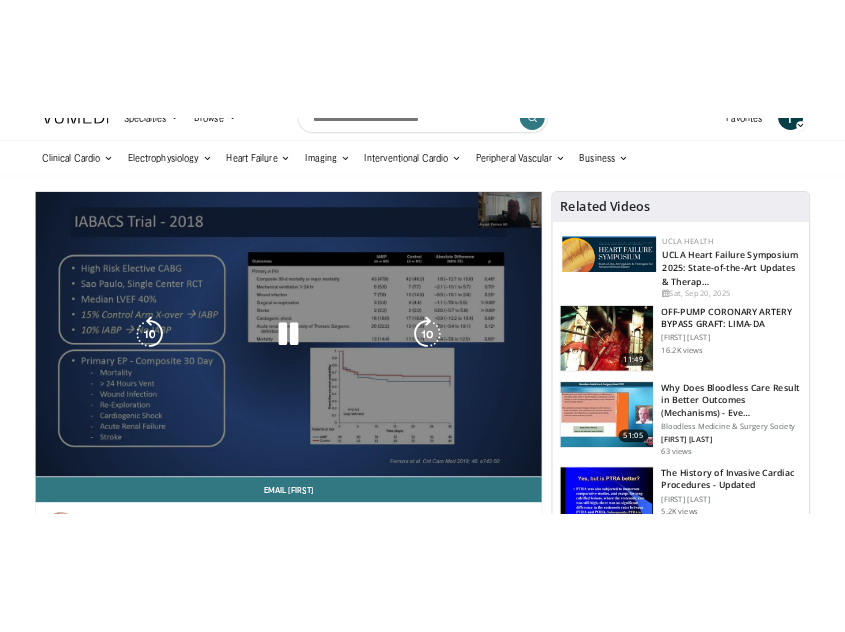 scroll, scrollTop: 100, scrollLeft: 0, axis: vertical 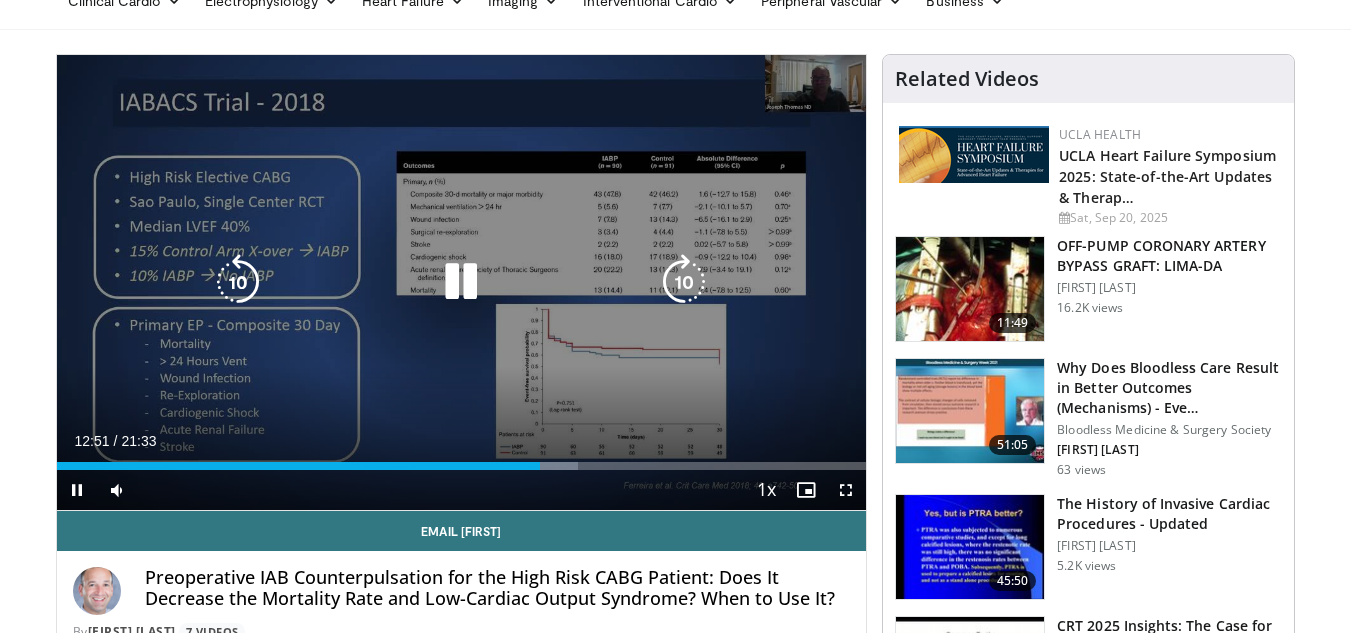 click on "Current Time  [TIME] / Duration  [TIME]" at bounding box center [462, 441] 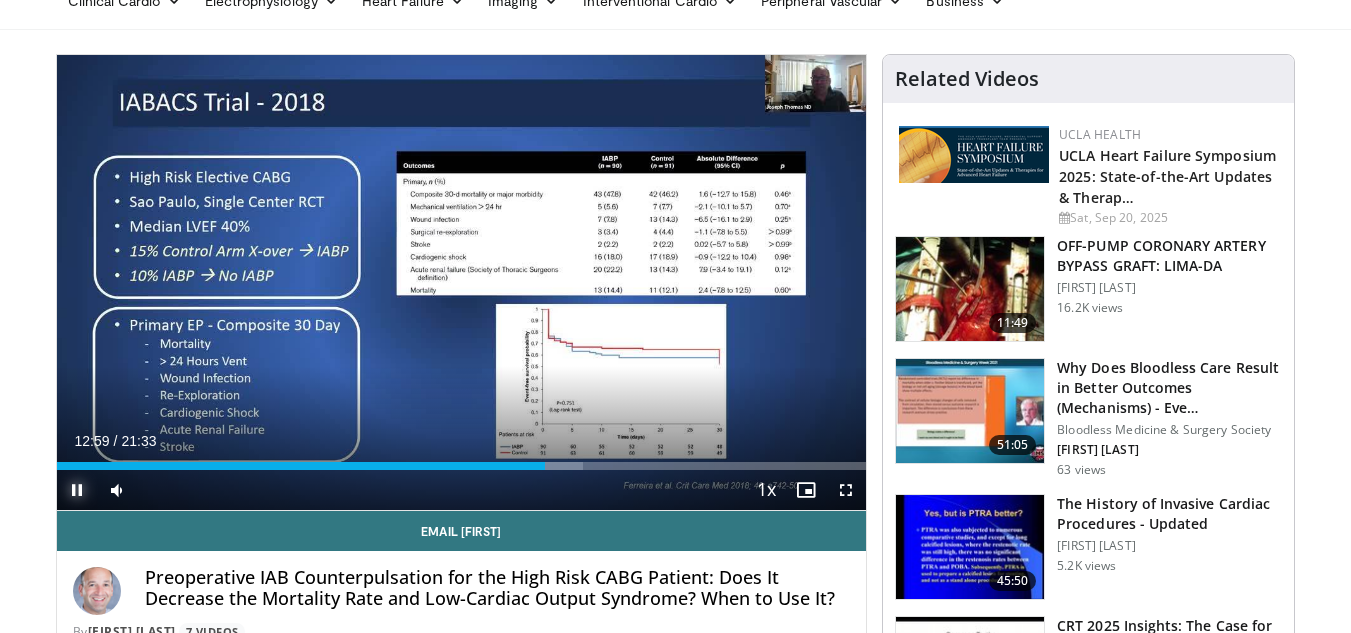 click at bounding box center [77, 490] 